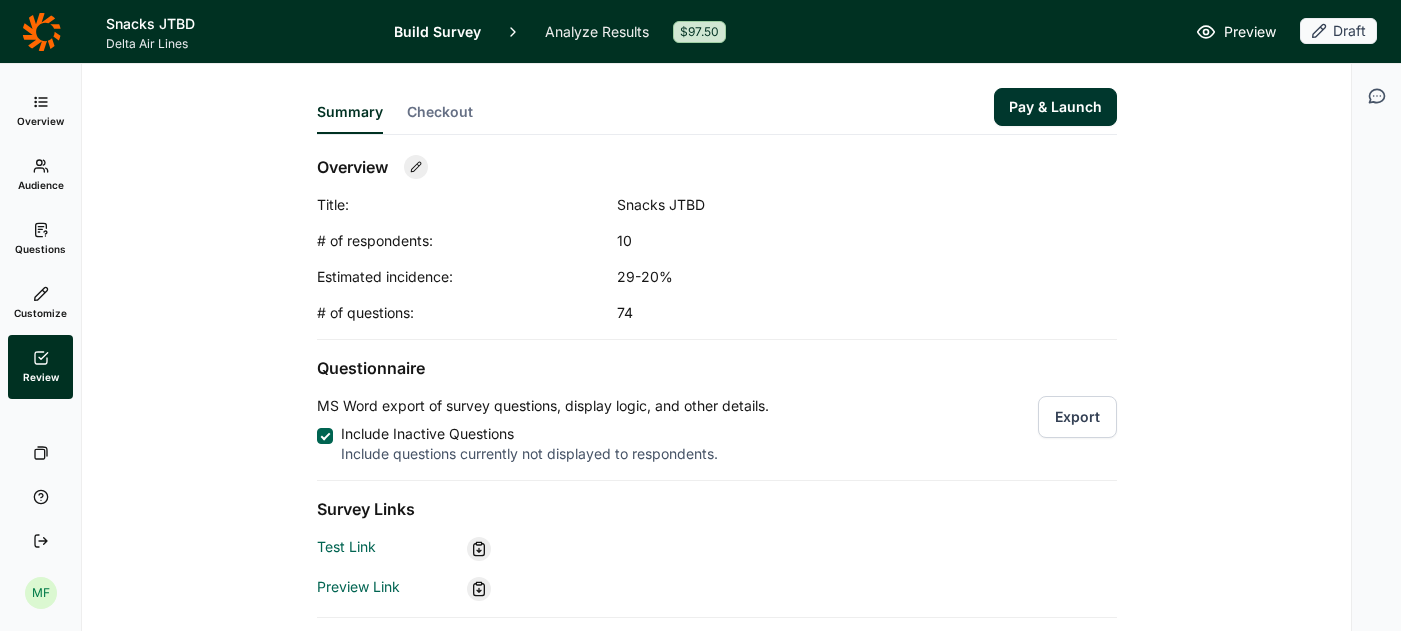 scroll, scrollTop: 0, scrollLeft: 0, axis: both 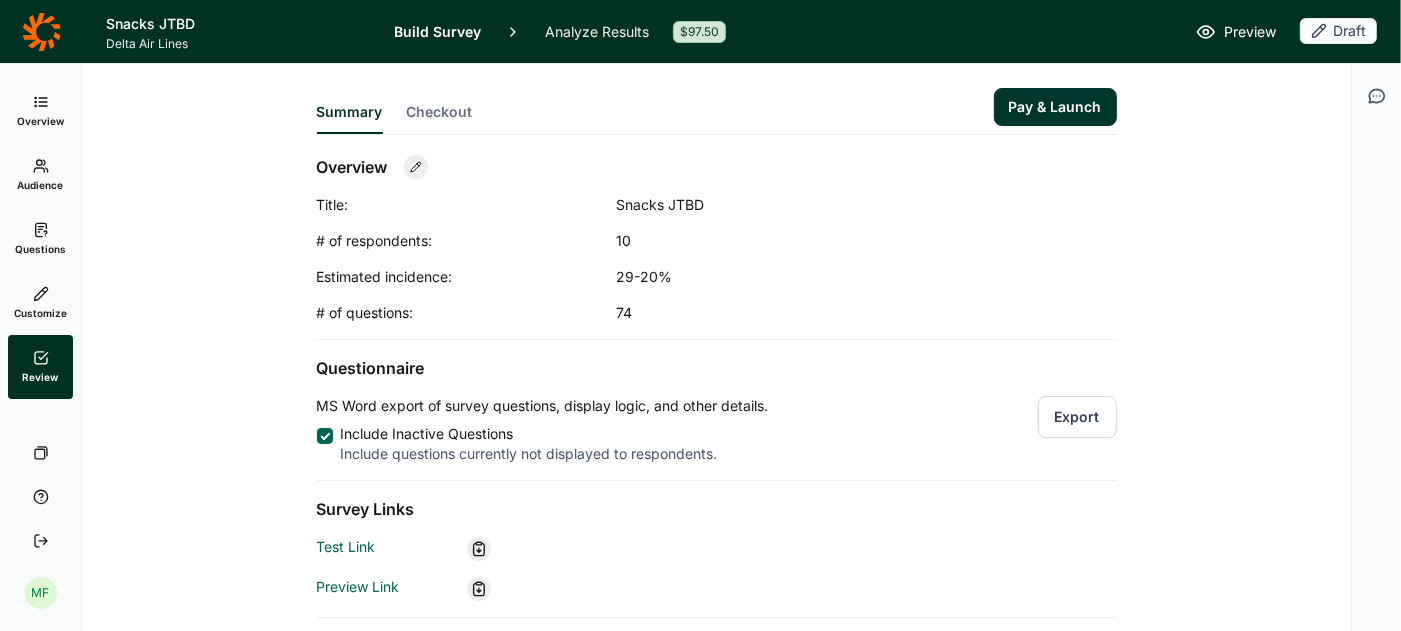 click 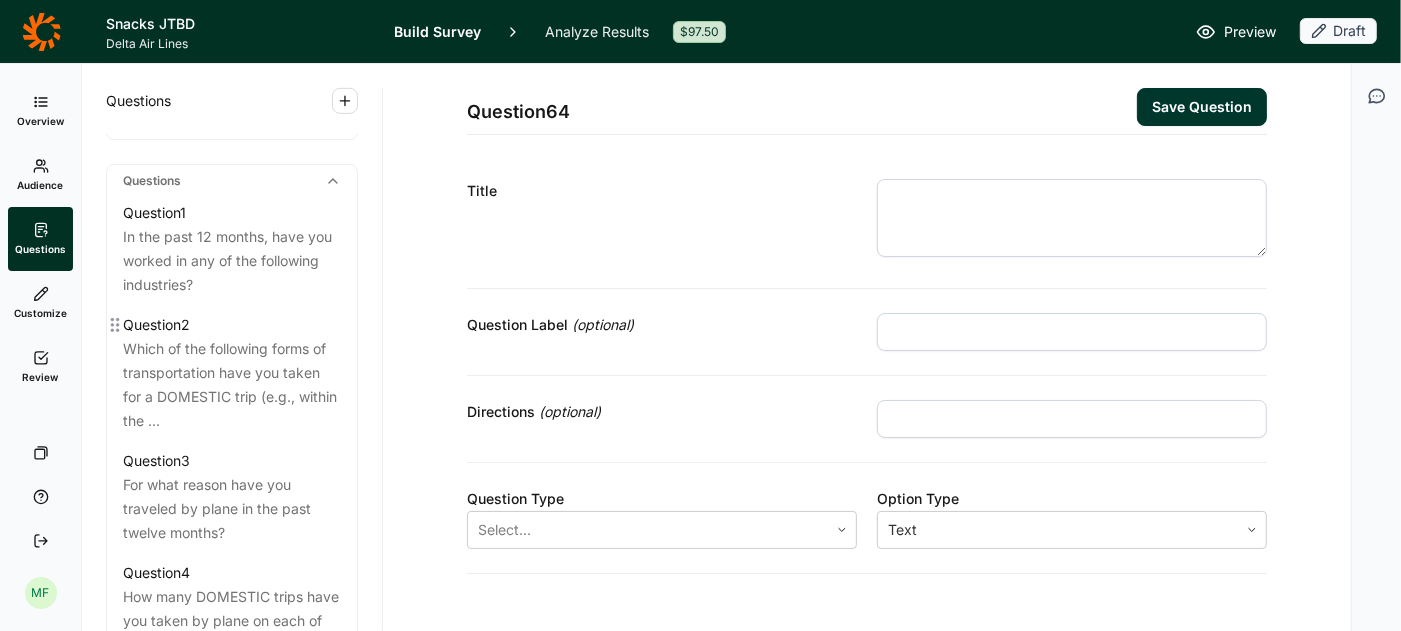 scroll, scrollTop: 877, scrollLeft: 0, axis: vertical 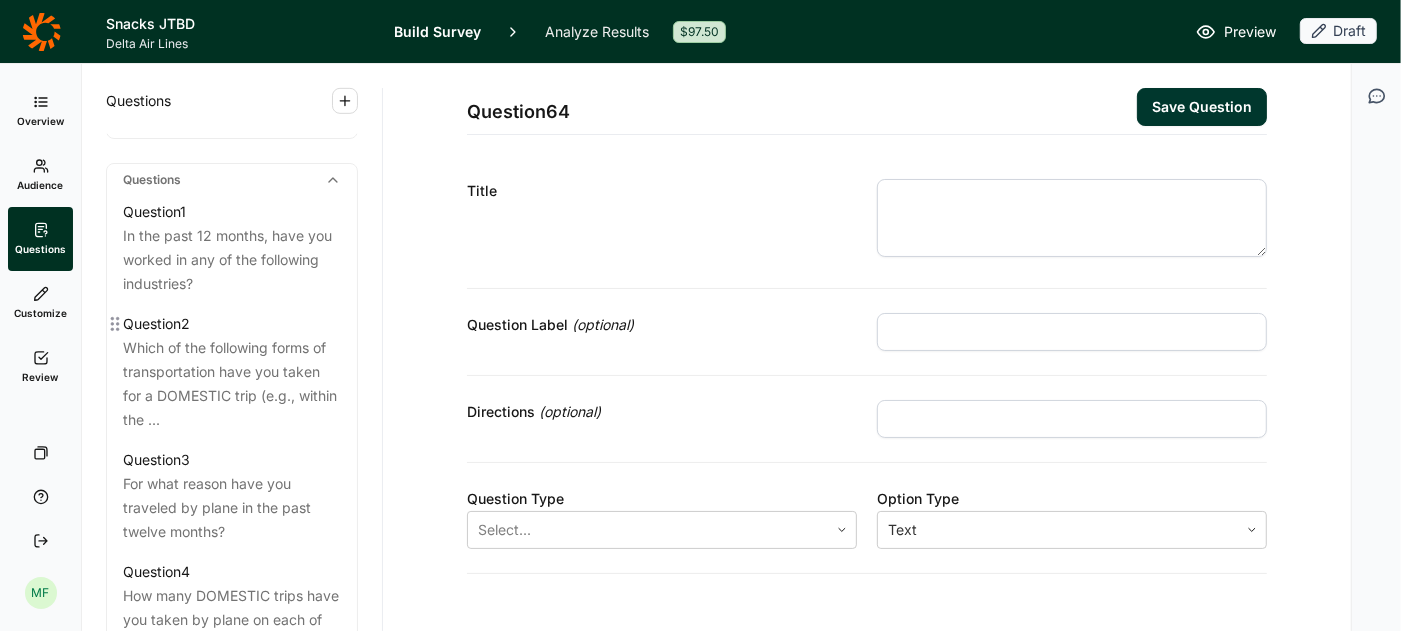 click on "Which of the following forms of transportation have you taken for a DOMESTIC trip (e.g., within the ..." at bounding box center [232, 384] 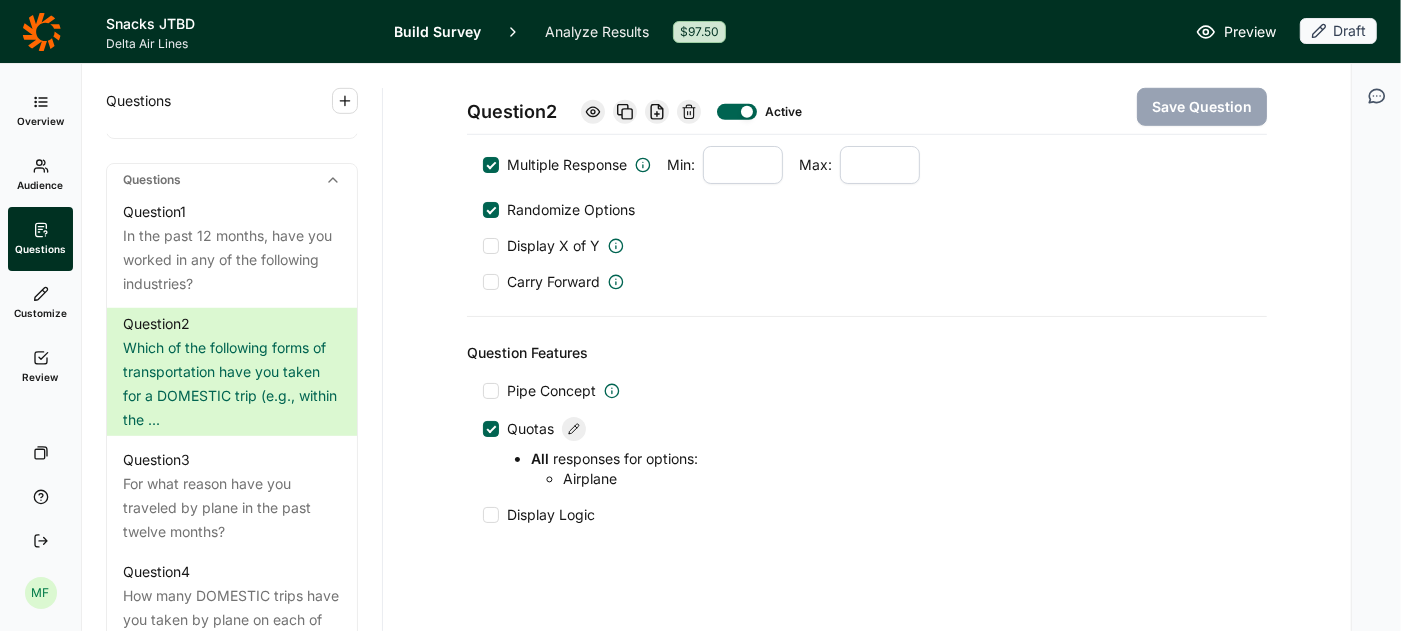 scroll, scrollTop: 1097, scrollLeft: 0, axis: vertical 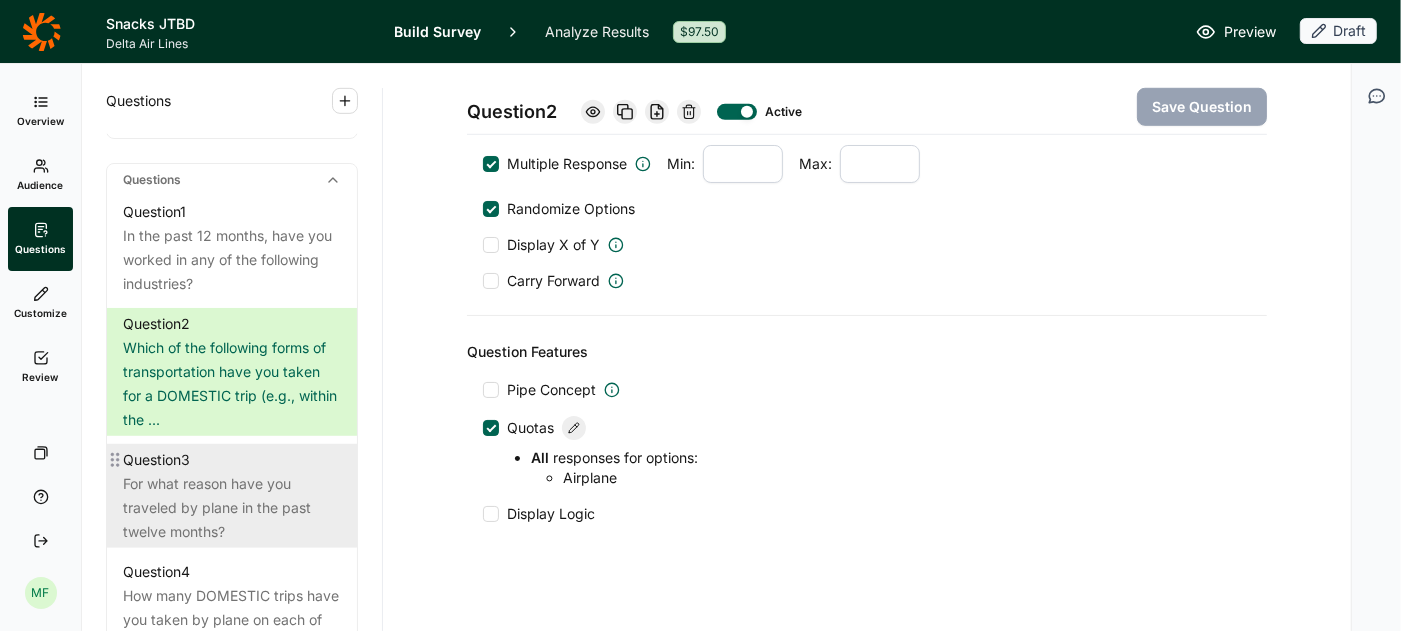 click on "For what reason have you traveled by plane in the past twelve months?" at bounding box center (232, 508) 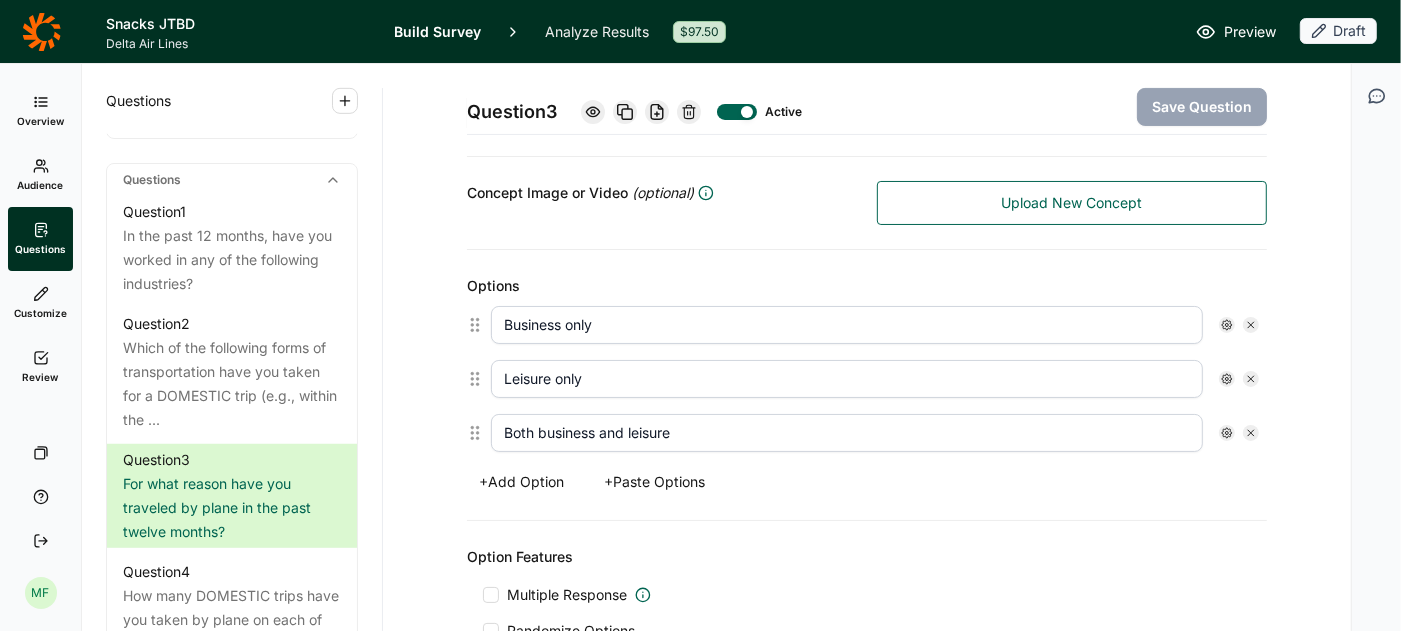 scroll, scrollTop: 0, scrollLeft: 0, axis: both 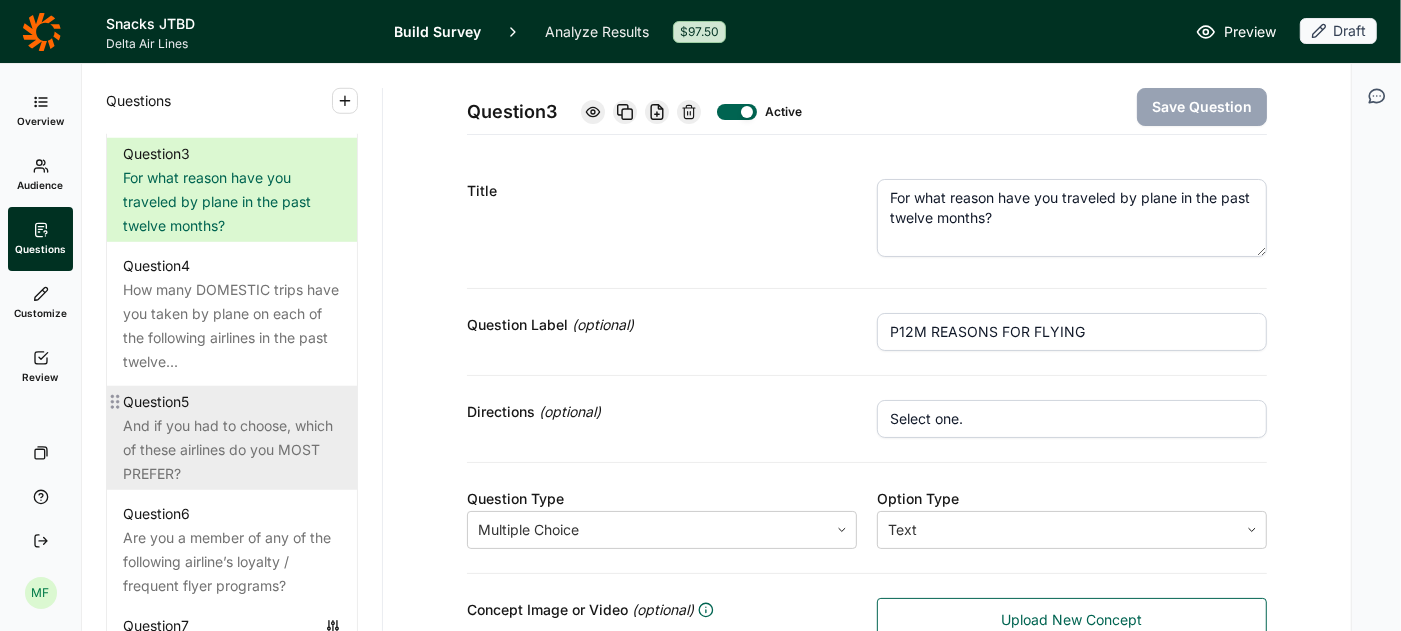click on "And if you had to choose, which of these airlines do you MOST PREFER?" at bounding box center [232, 450] 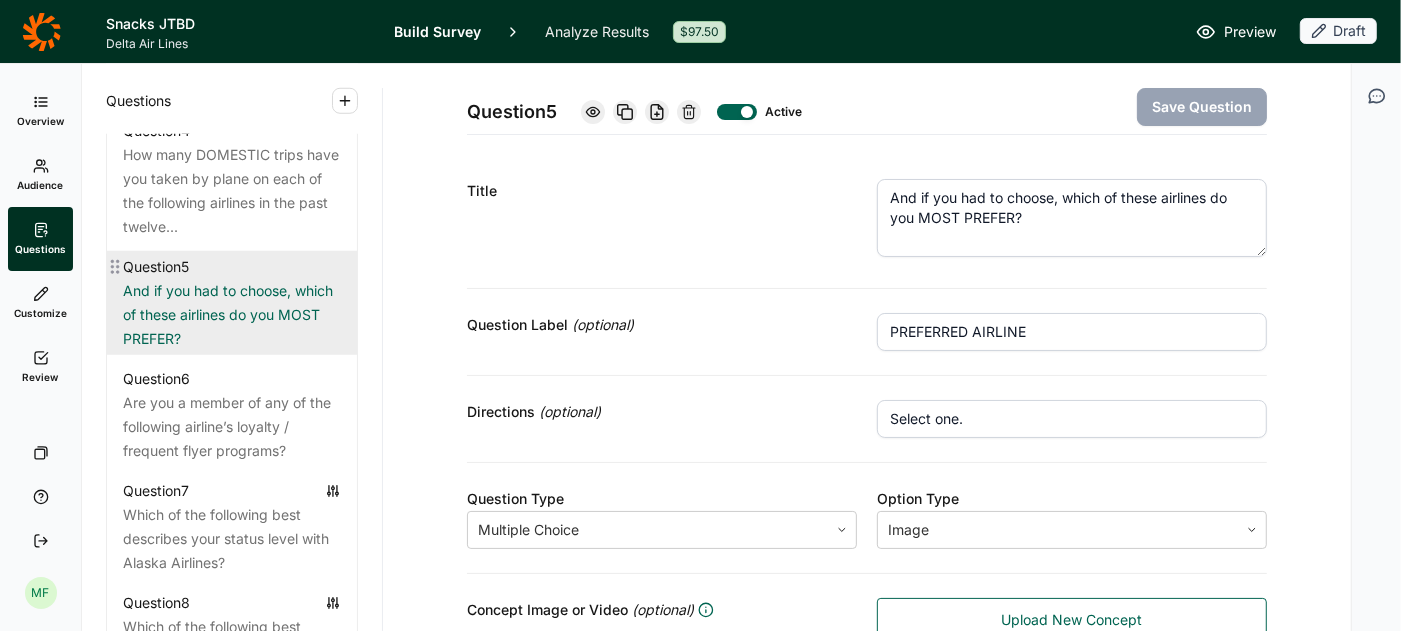 scroll, scrollTop: 1325, scrollLeft: 0, axis: vertical 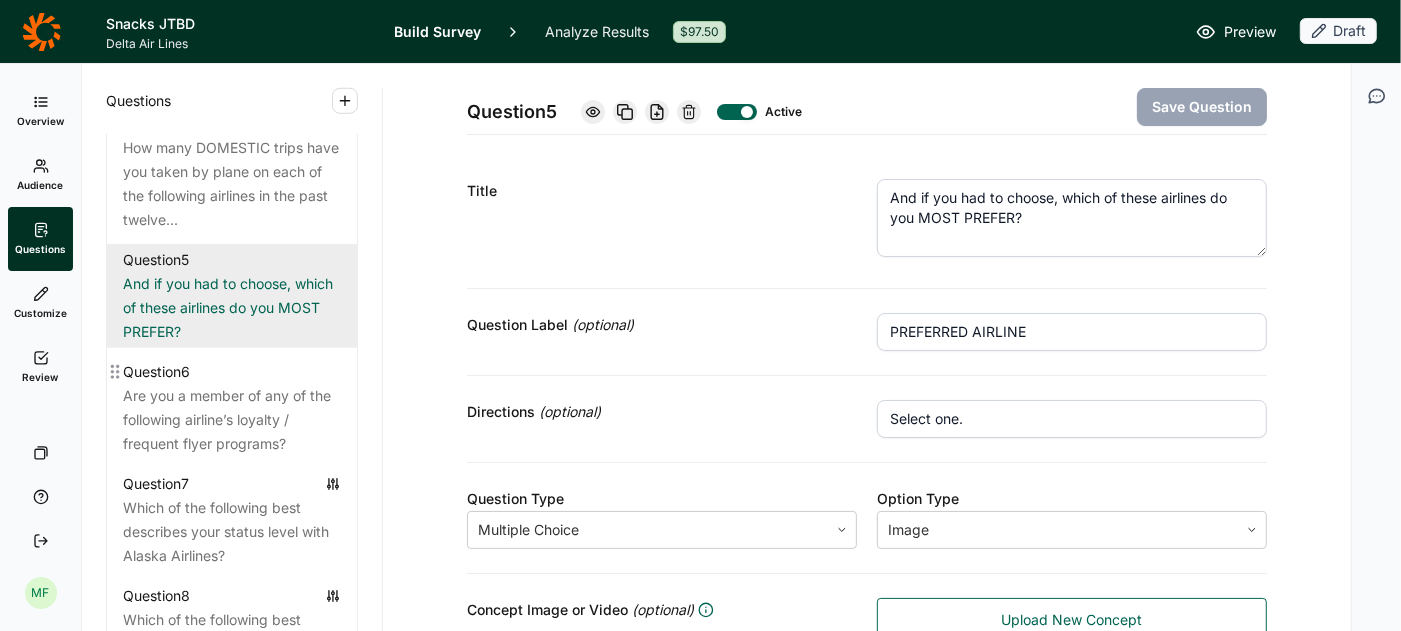 click on "Are you a member of any of the following airline’s loyalty / frequent flyer programs?" at bounding box center [232, 420] 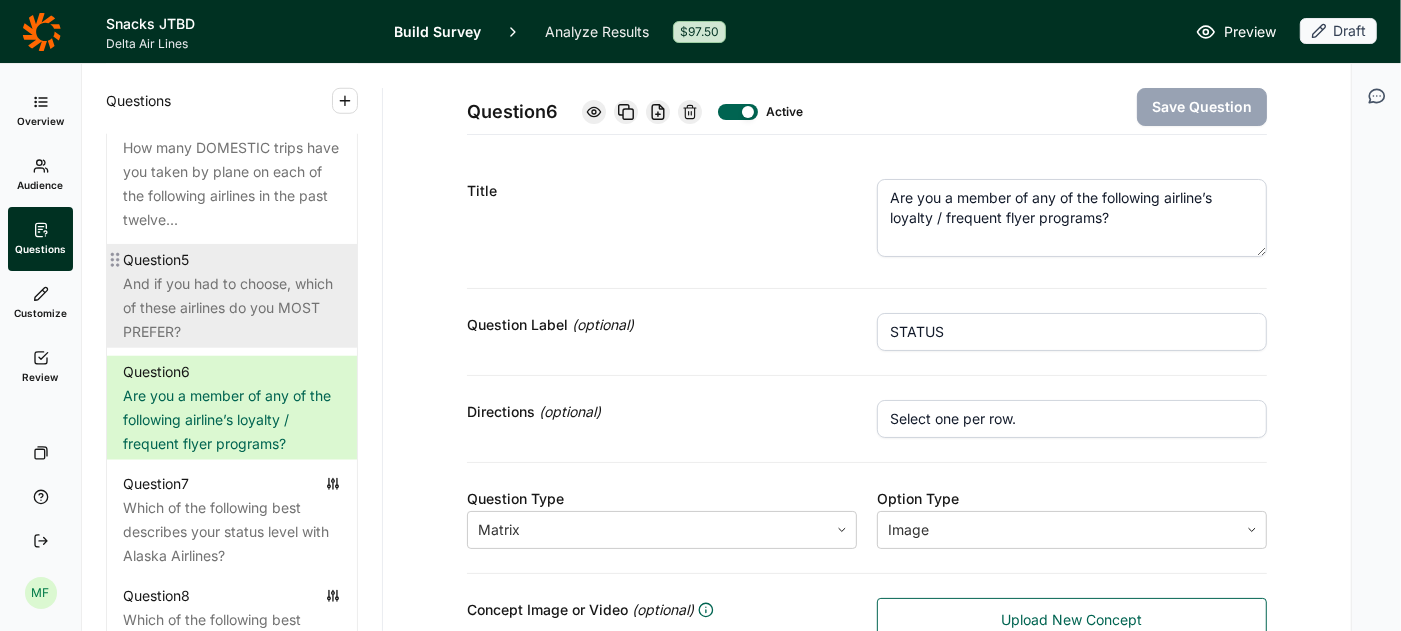 click on "And if you had to choose, which of these airlines do you MOST PREFER?" at bounding box center [232, 308] 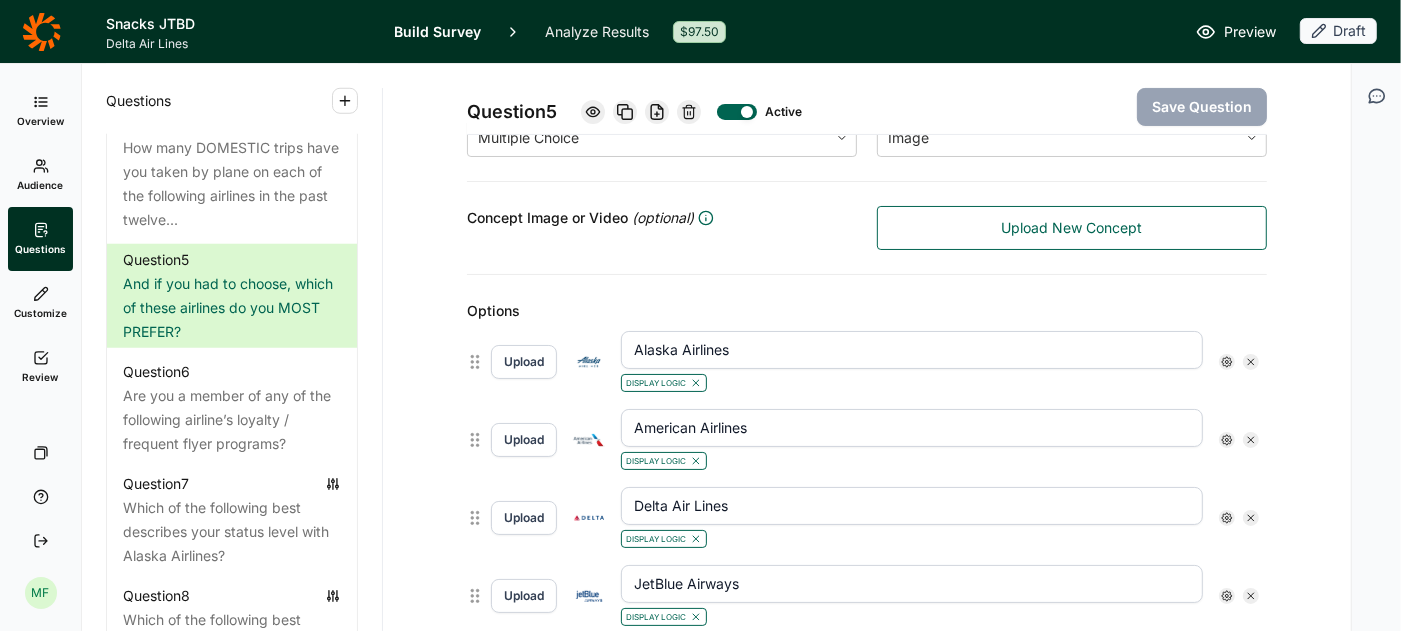 scroll, scrollTop: 402, scrollLeft: 0, axis: vertical 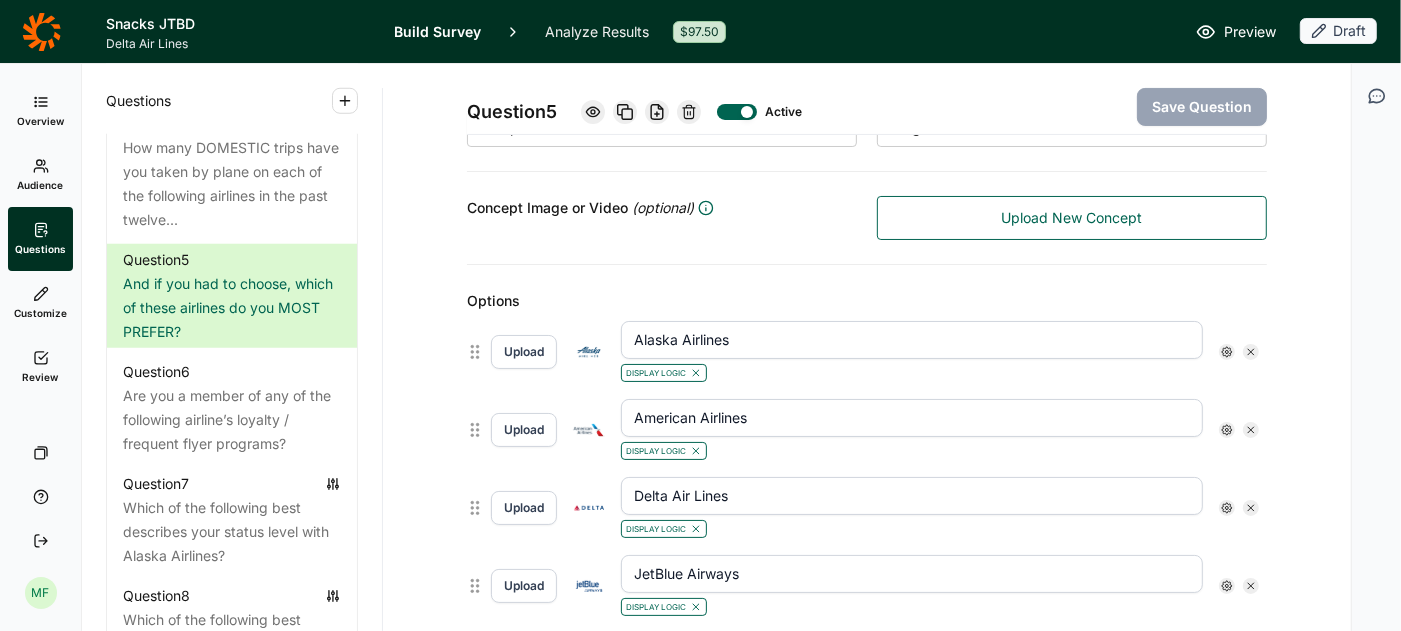 click 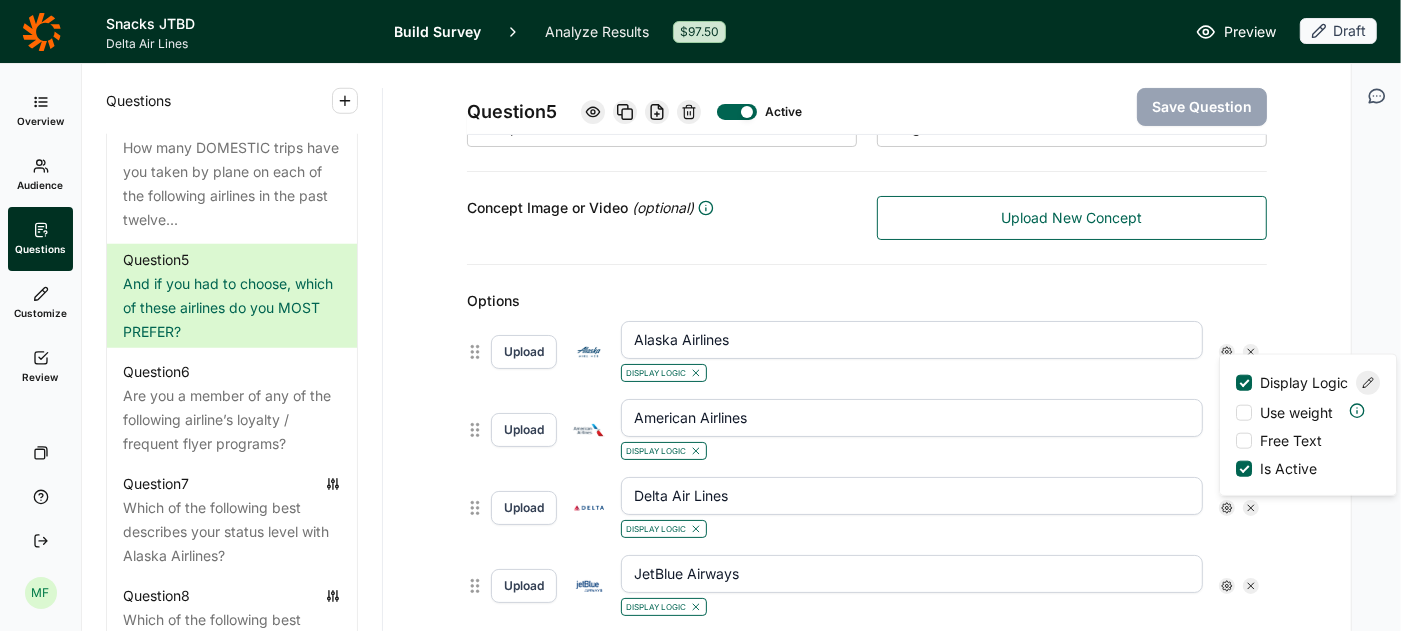 click 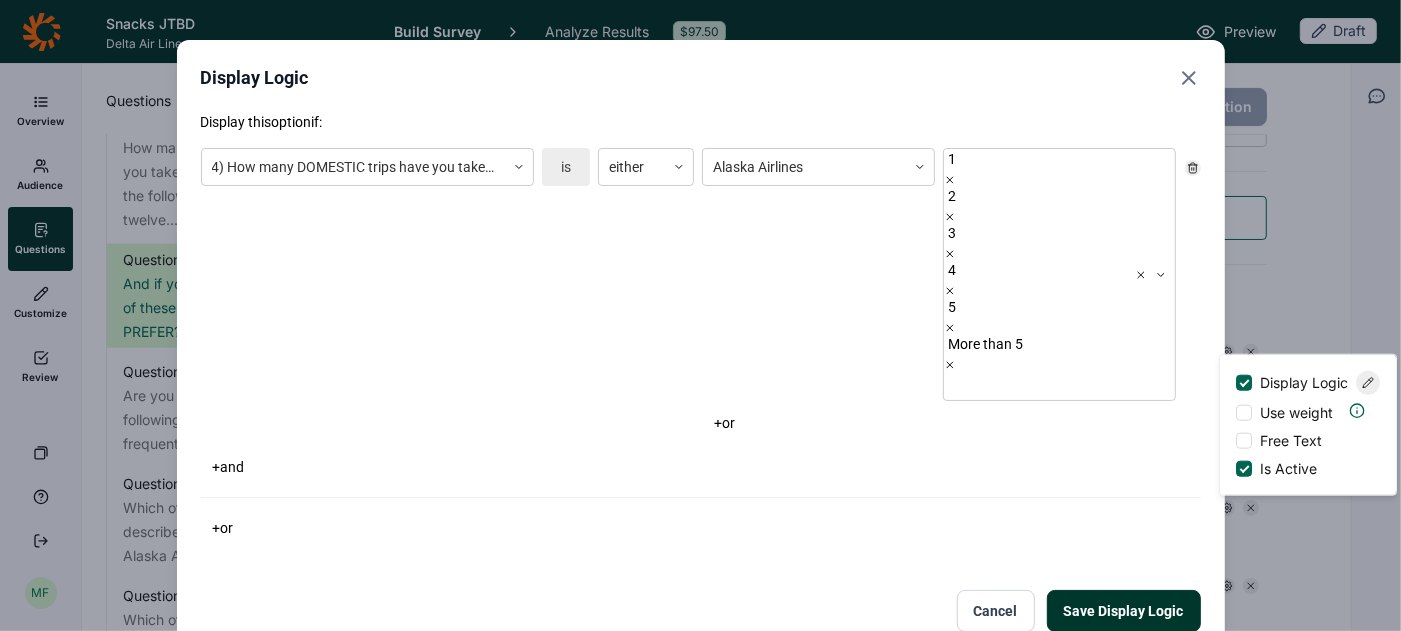 click on "Display Logic Display this  option  if: 4) How many DOMESTIC trips have you taken by plane on each of the following airlines in the past twelve months? is either Alaska Airlines 1 2 3 4 5 More than 5 +  or +  and +  or Save Display Logic Cancel" at bounding box center [700, 348] 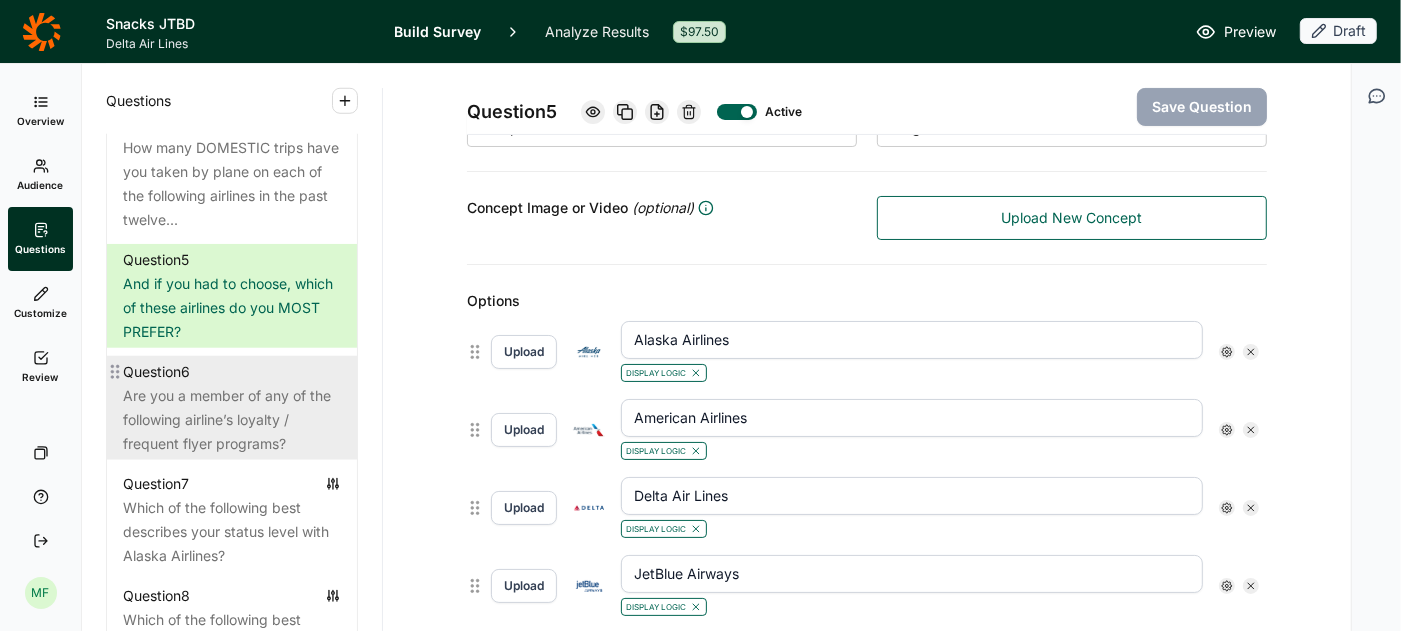 click on "Question  6" at bounding box center [232, 372] 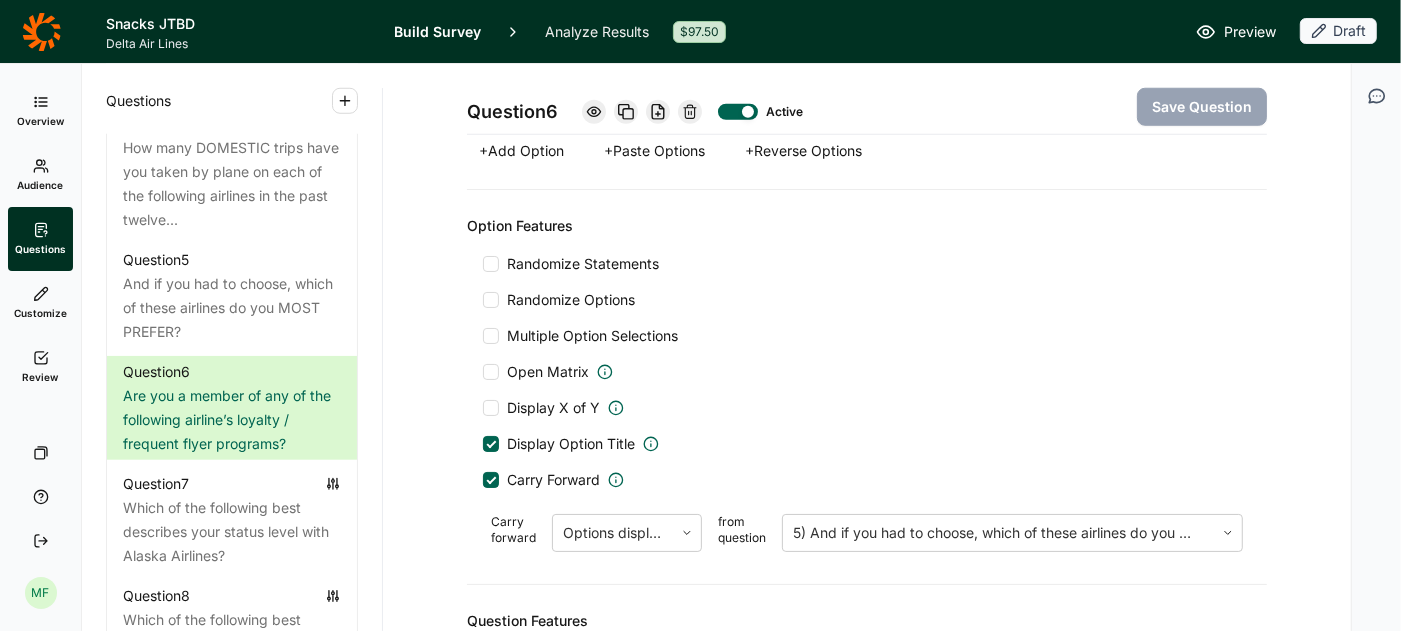 scroll, scrollTop: 1318, scrollLeft: 0, axis: vertical 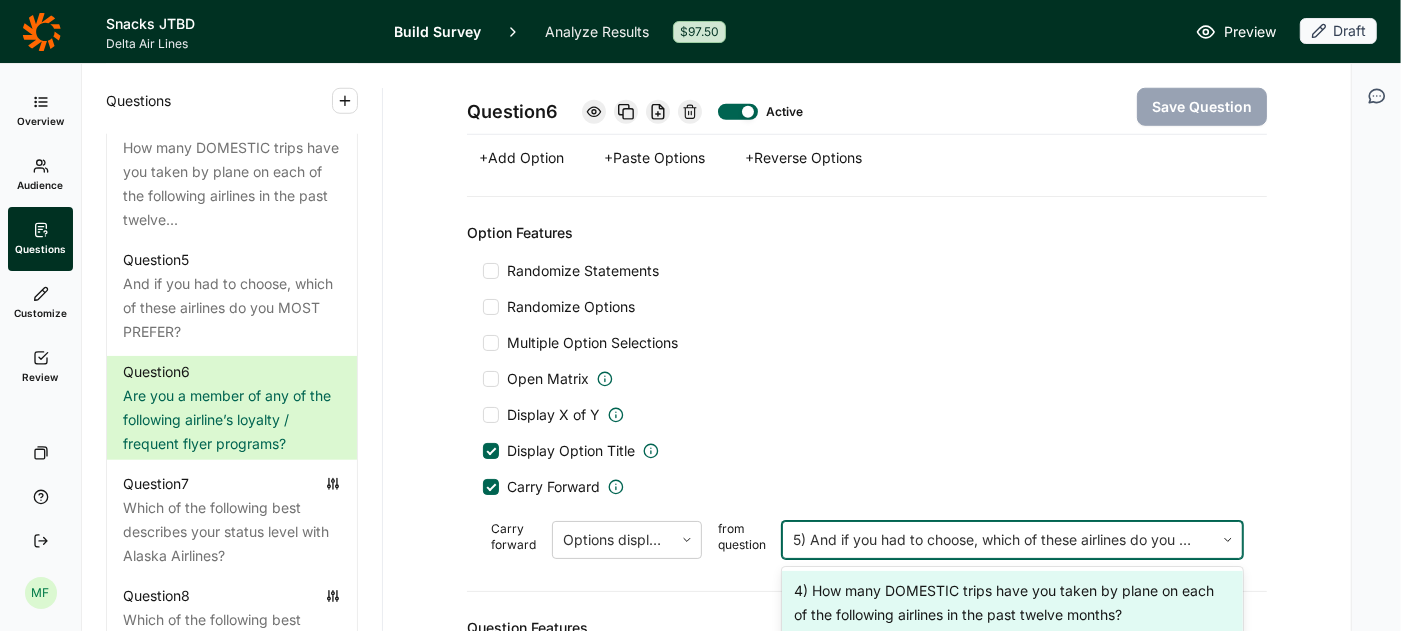 click at bounding box center (998, 540) 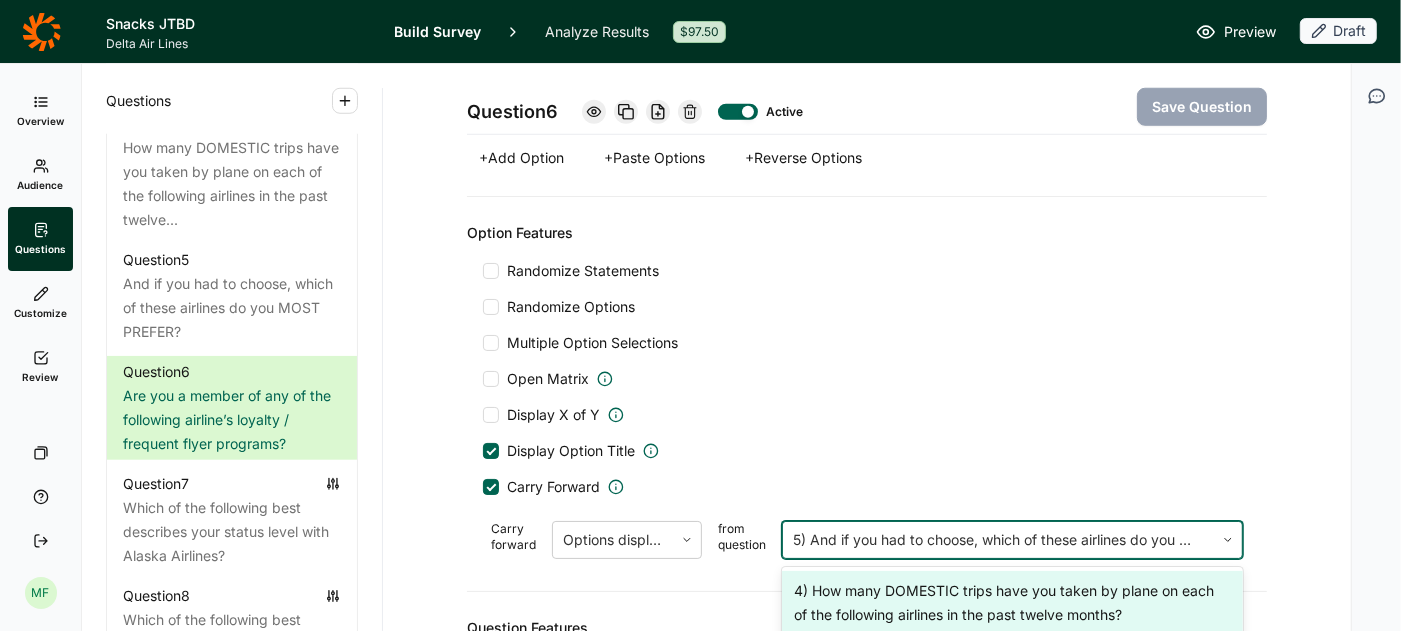 click on "Randomize Statements Randomize Options Multiple Option Selections Open Matrix Display X of Y Display Option Title Carry Forward Carry forward Options displayed from question 4) How many DOMESTIC trips have you taken by plane on each of the following airlines in the past twelve months?, 1 of 2. 2 results available. Use Up and Down to choose options, press Enter to select the currently focused option, press Escape to exit the menu, press Tab to select the option and exit the menu. 5) And if you had to choose, which of these airlines do you MOST PREFER? 4) How many DOMESTIC trips have you taken by plane on each of the following airlines in the past twelve months? 5) And if you had to choose, which of these airlines do you MOST PREFER?" at bounding box center (867, 414) 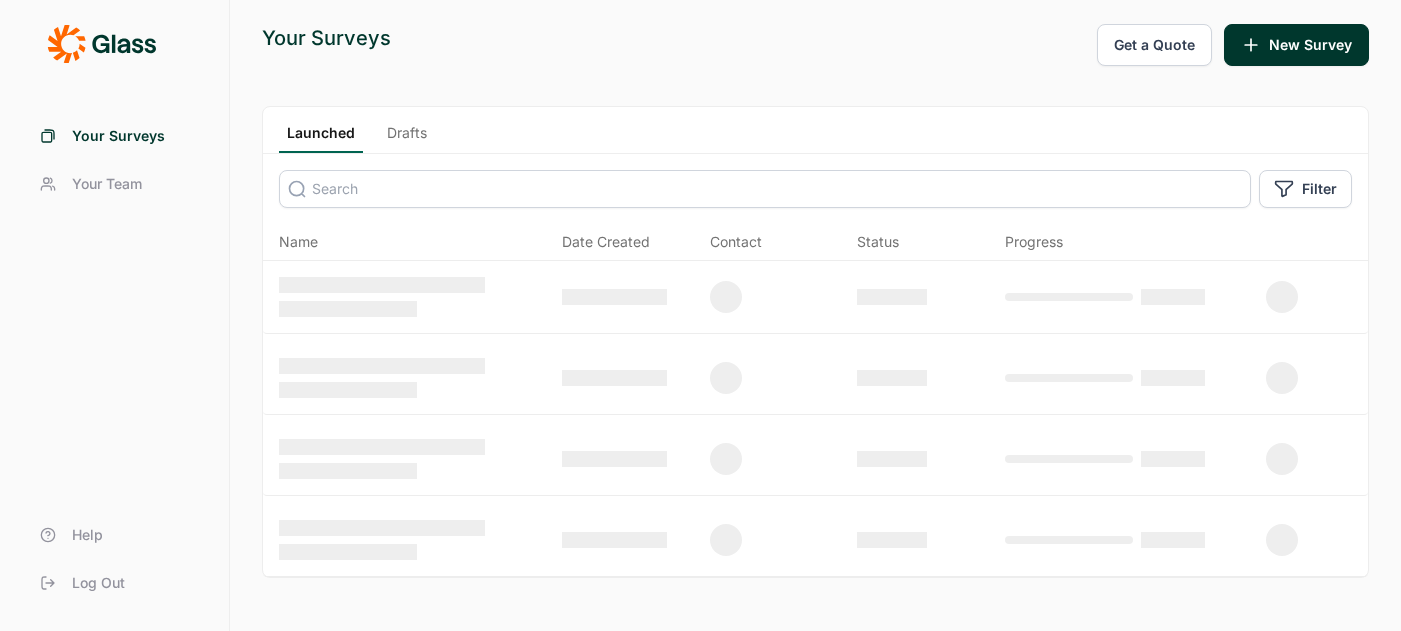 scroll, scrollTop: 0, scrollLeft: 0, axis: both 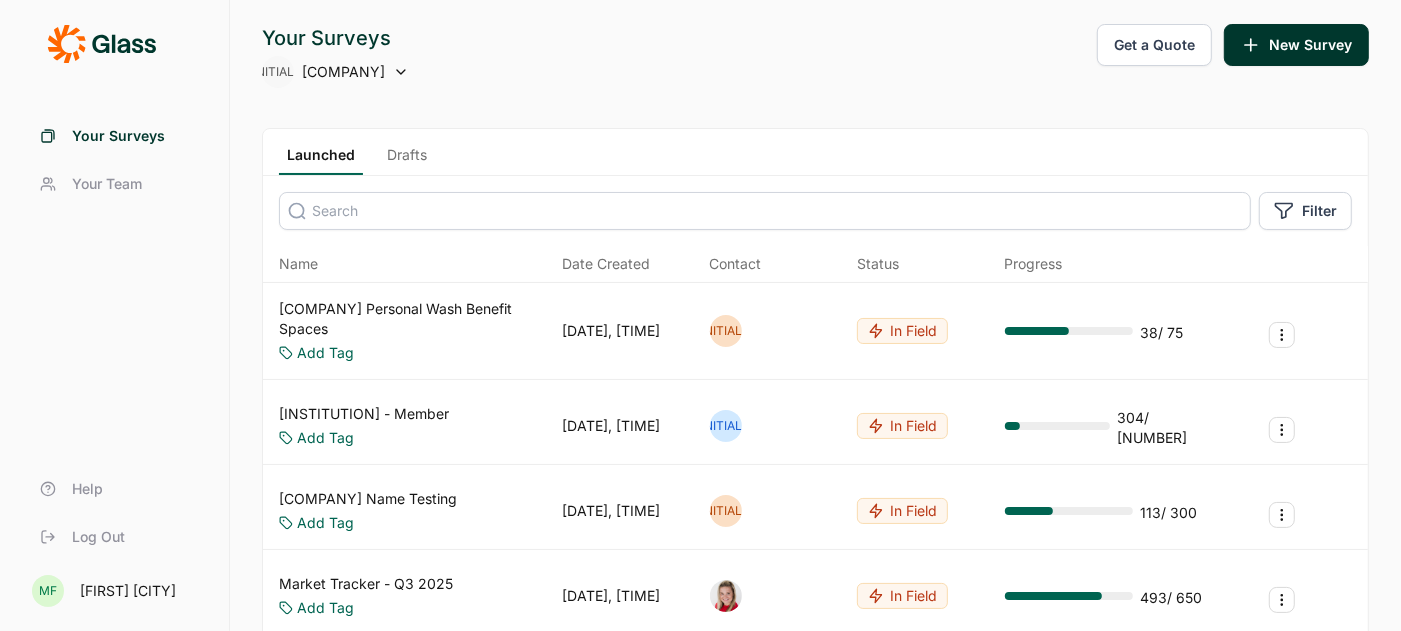 click on "Drafts" at bounding box center [407, 160] 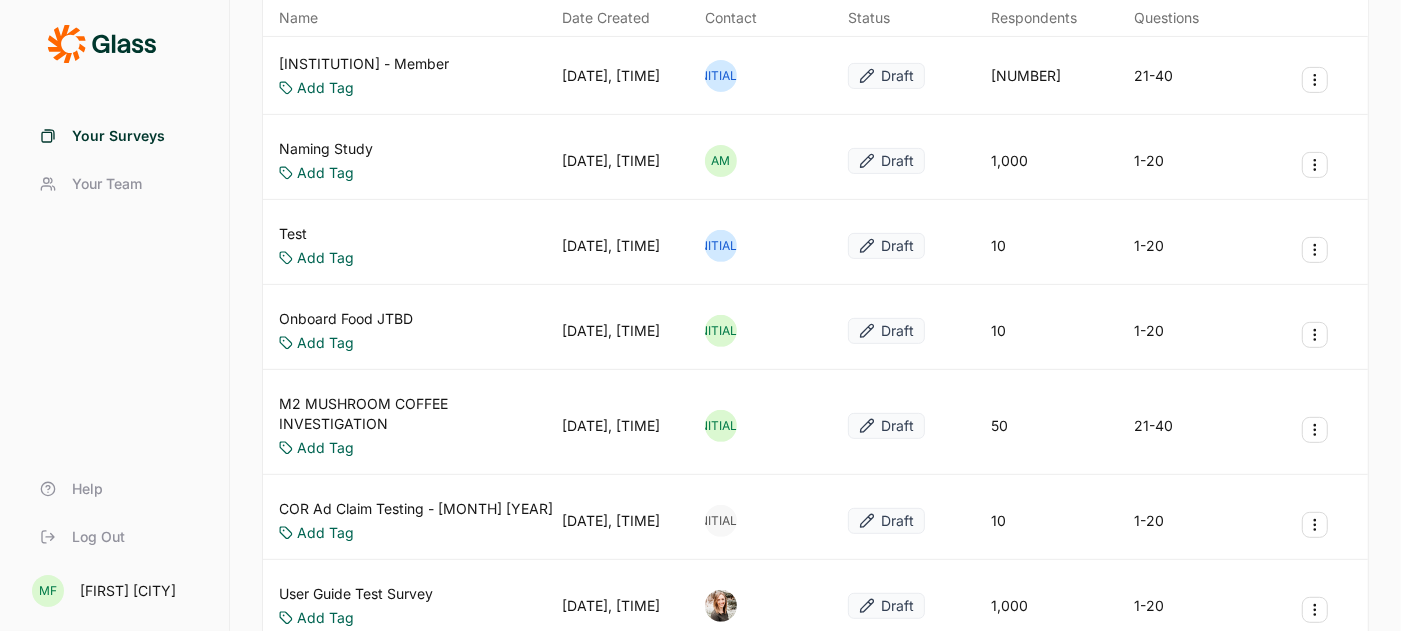 scroll, scrollTop: 502, scrollLeft: 0, axis: vertical 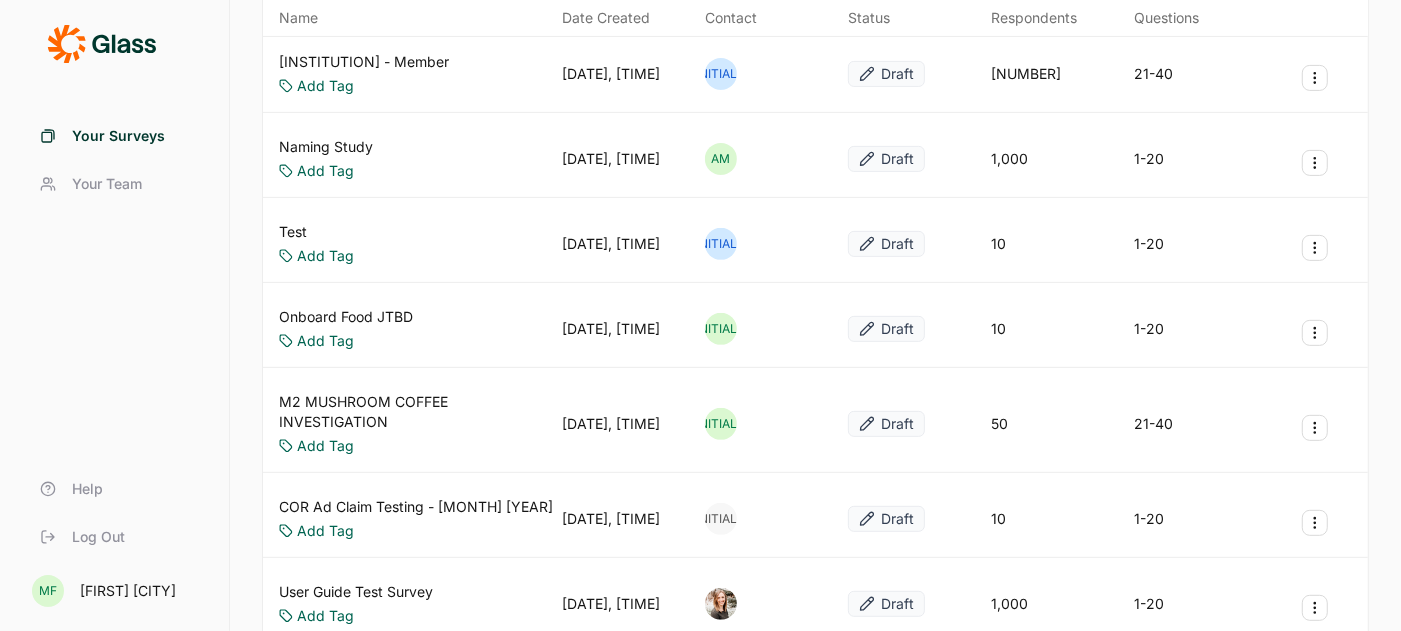 click on "M2 MUSHROOM COFFEE INVESTIGATION" at bounding box center [416, 412] 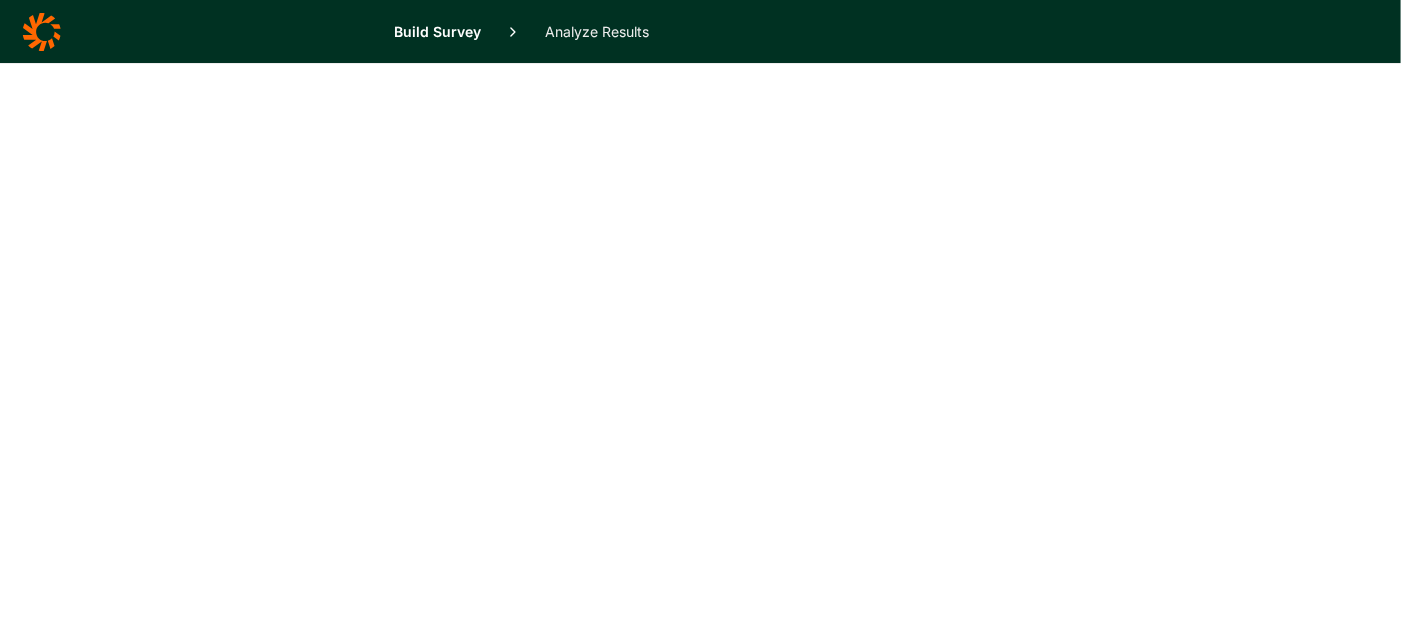 scroll, scrollTop: 0, scrollLeft: 0, axis: both 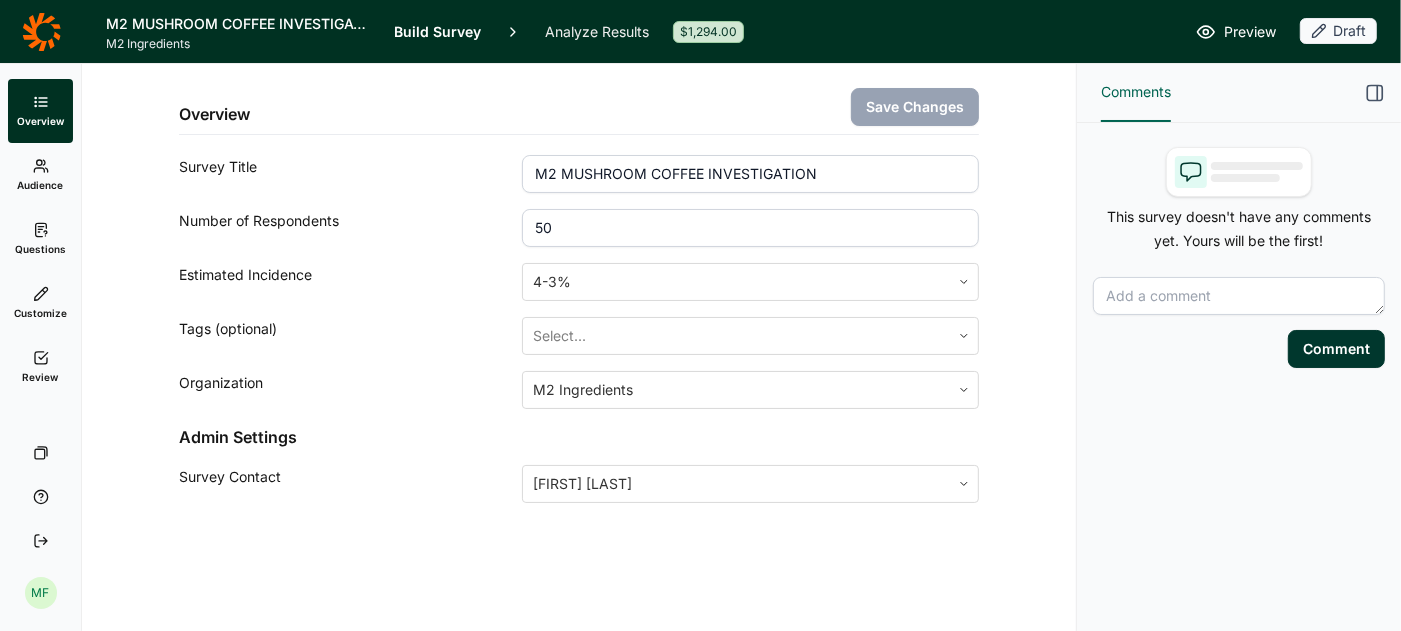 click 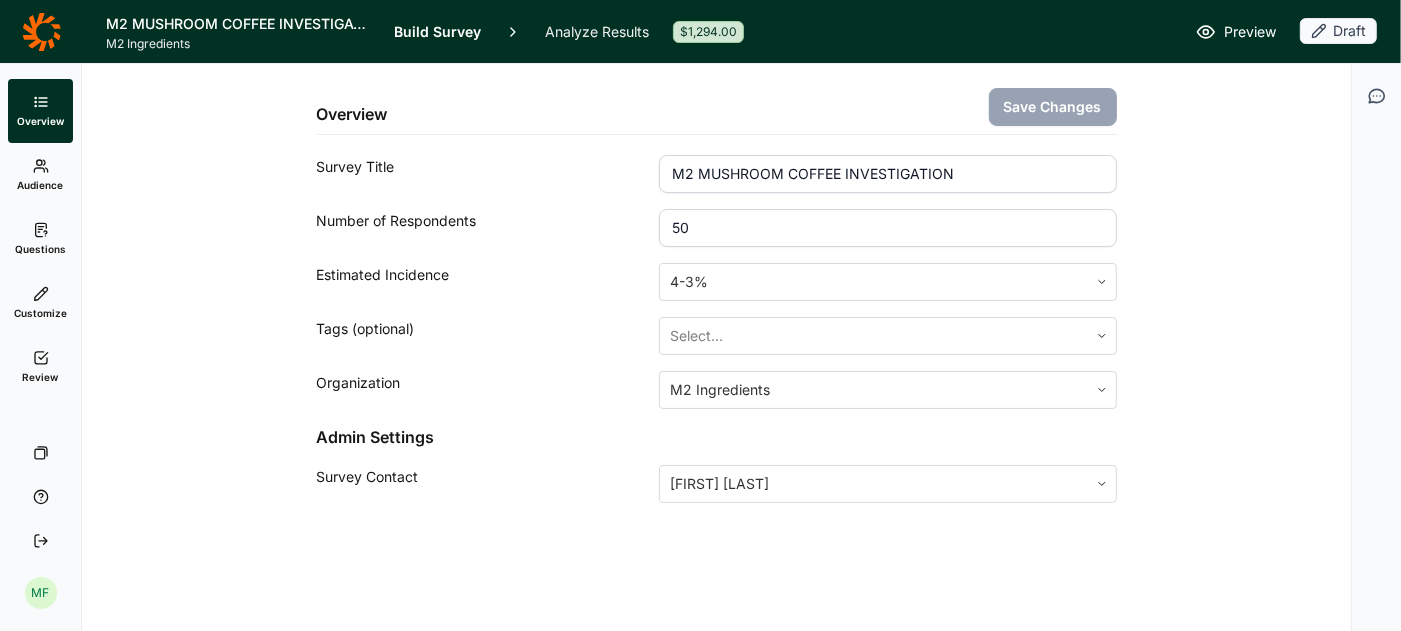click 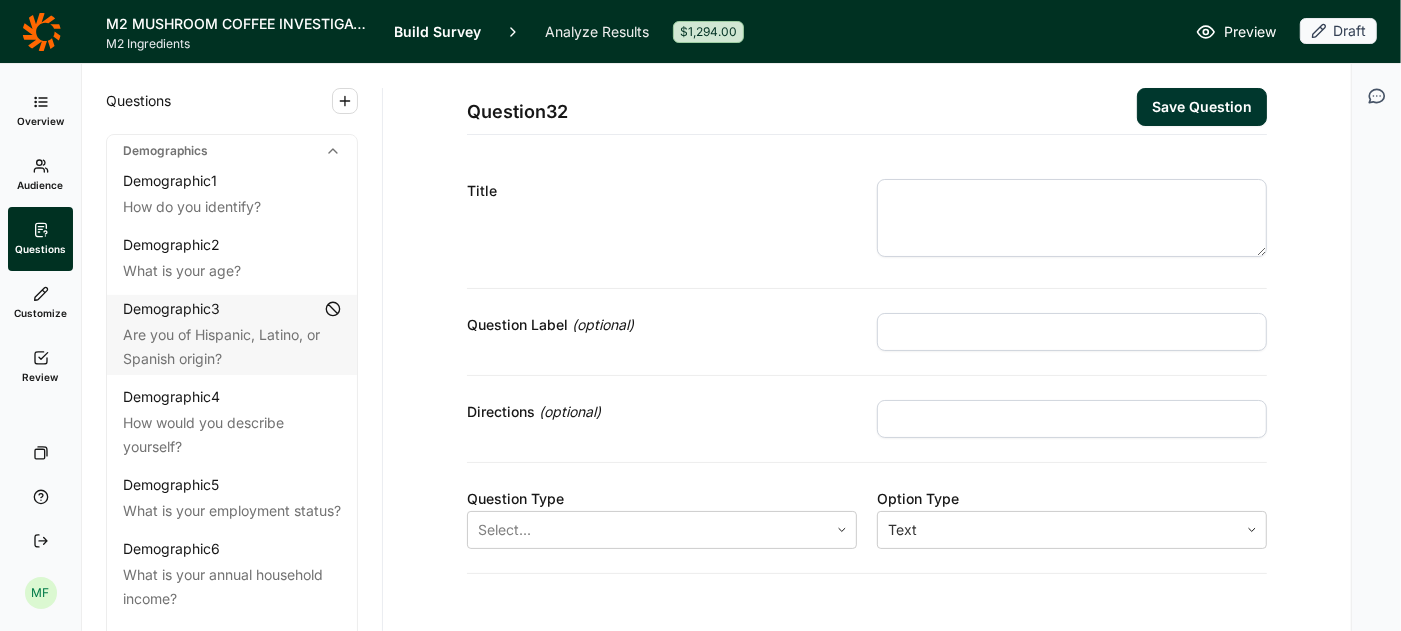 click on "Review" at bounding box center [40, 367] 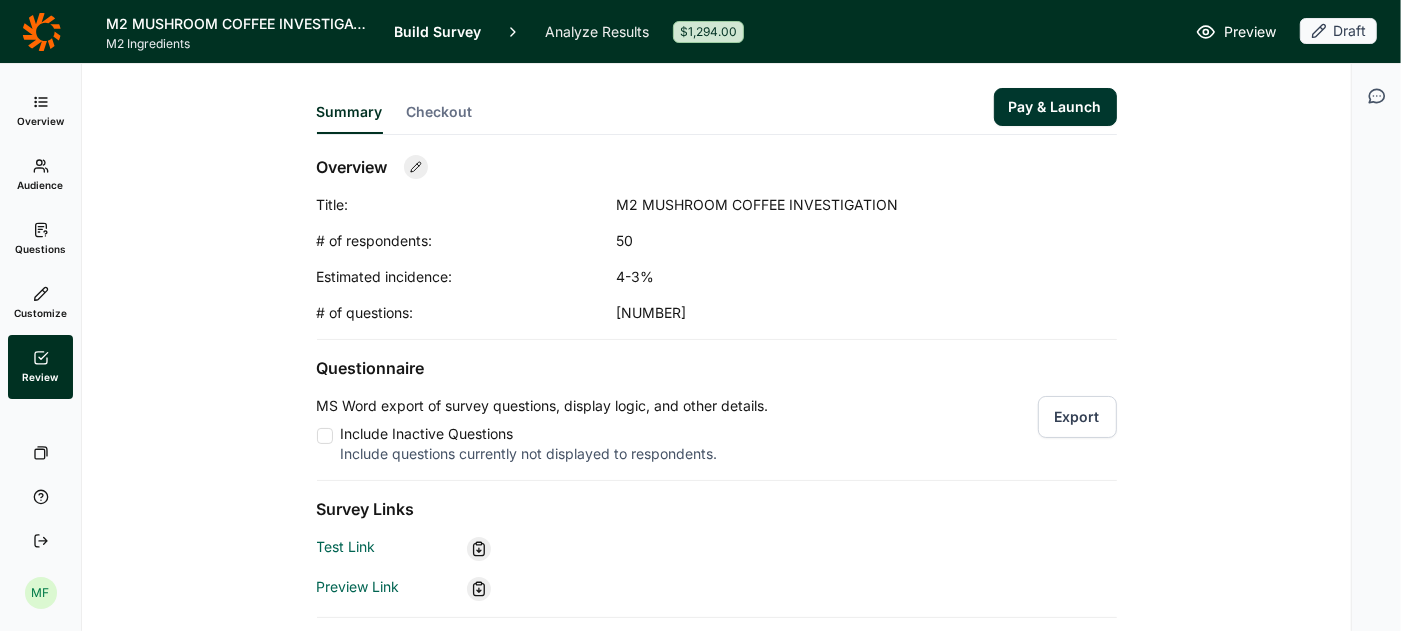 click on "Export" at bounding box center [1077, 417] 